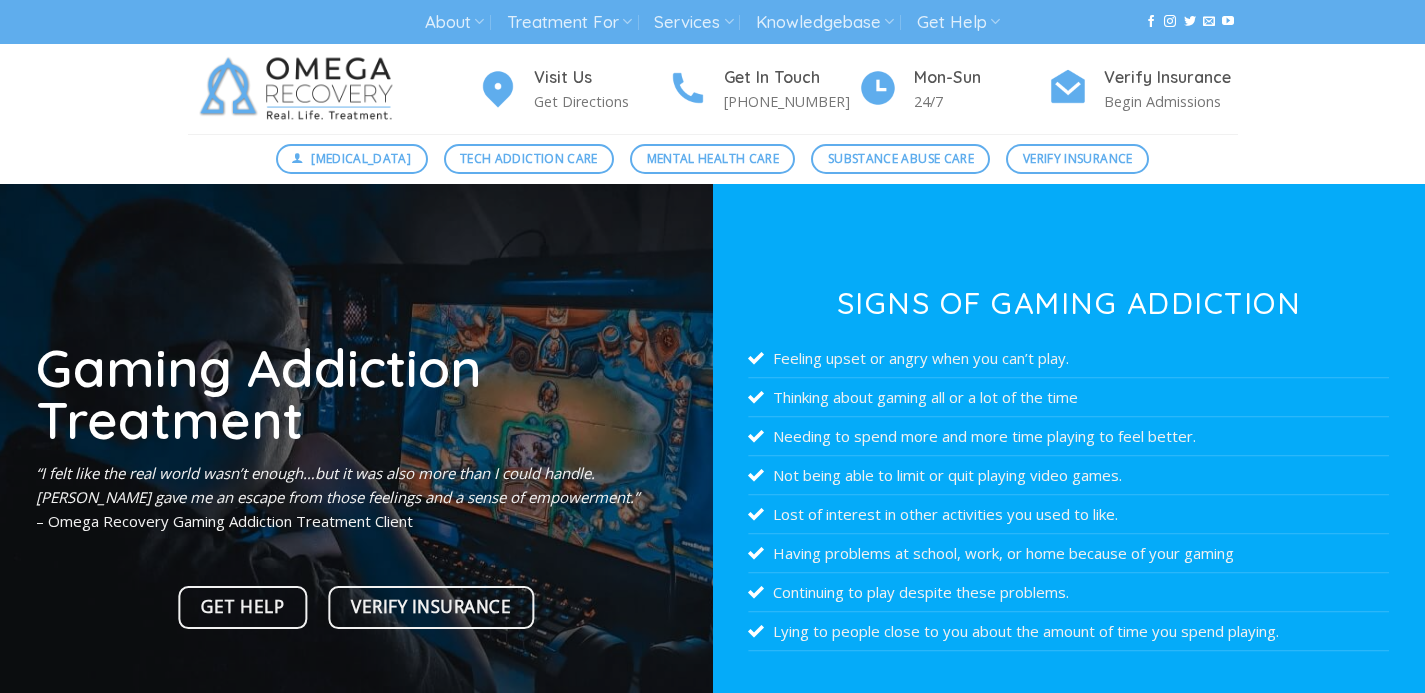 scroll, scrollTop: 0, scrollLeft: 0, axis: both 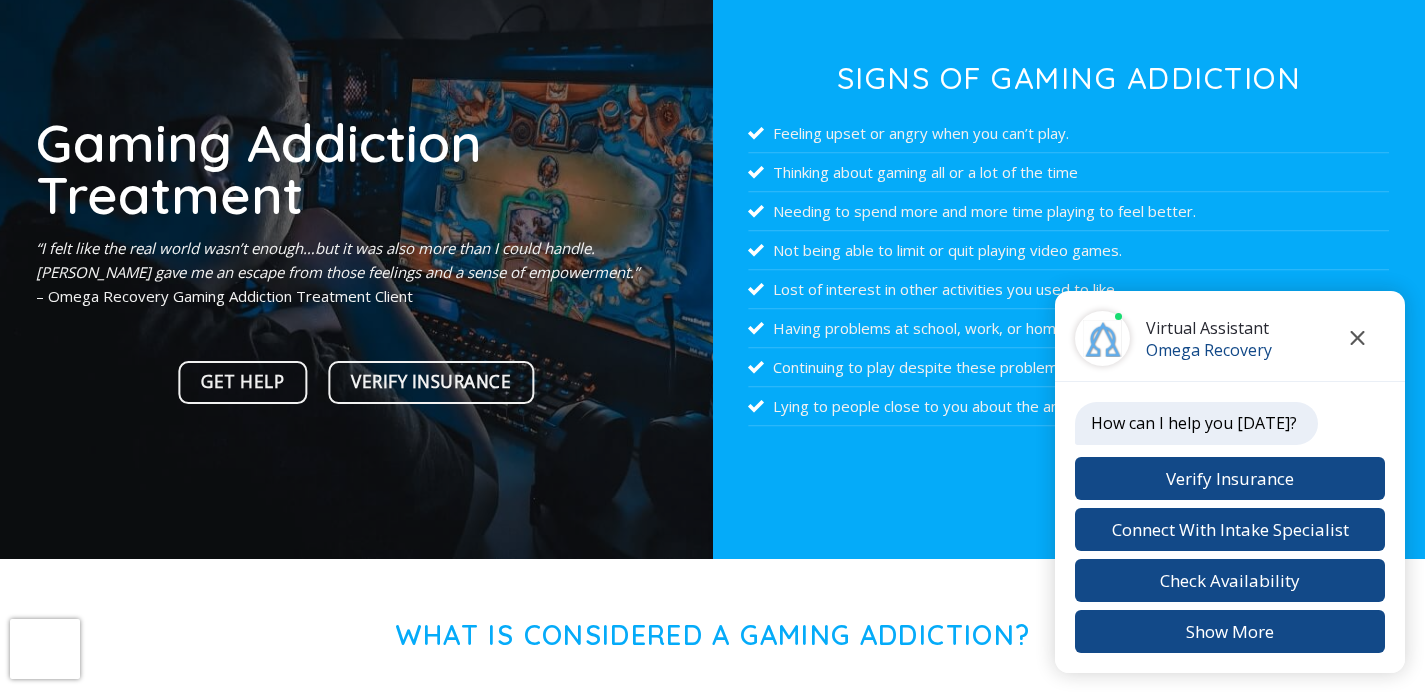 click 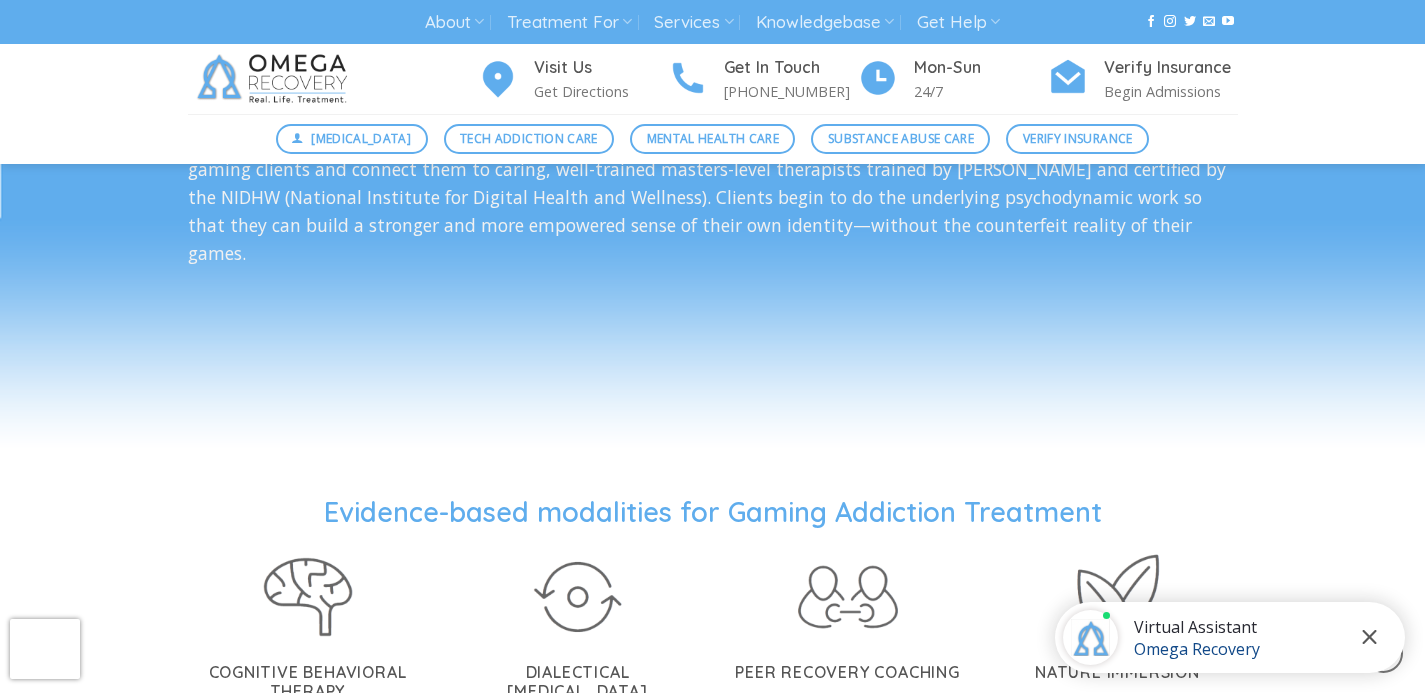 scroll, scrollTop: 3918, scrollLeft: 0, axis: vertical 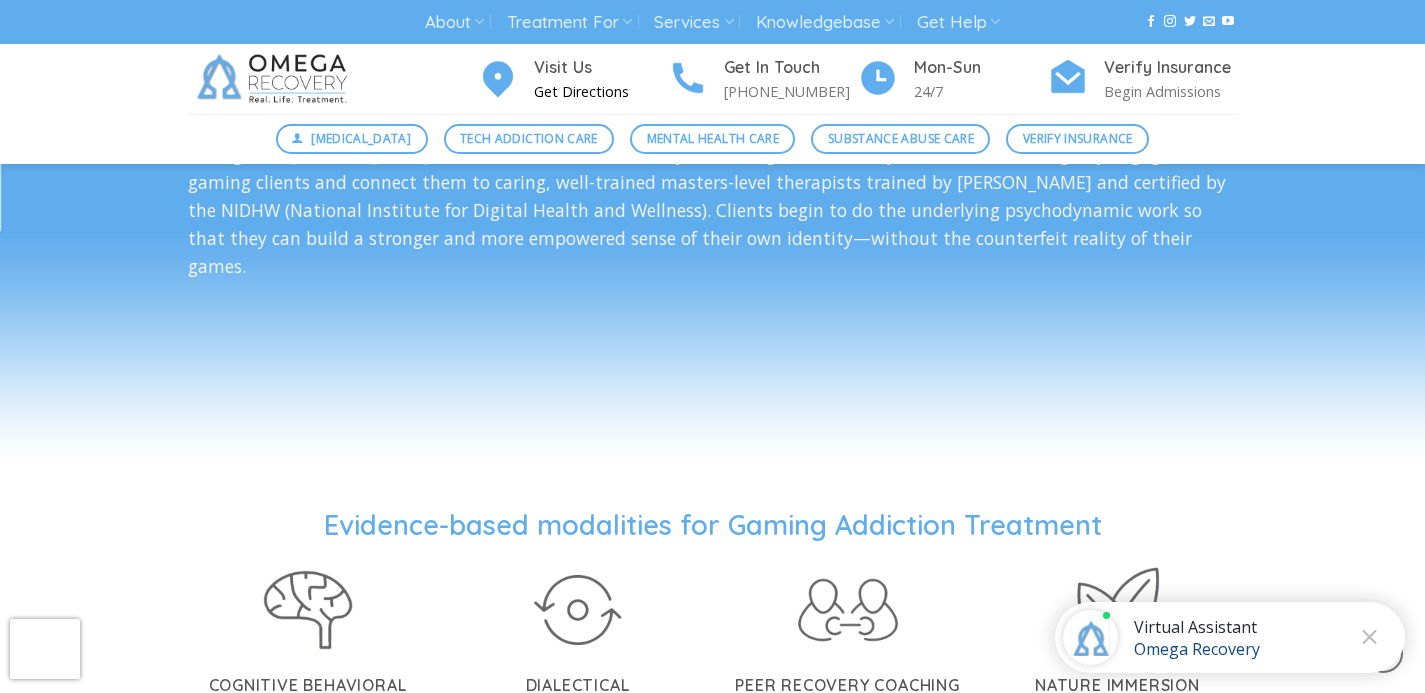 click on "Get Directions" at bounding box center (601, 91) 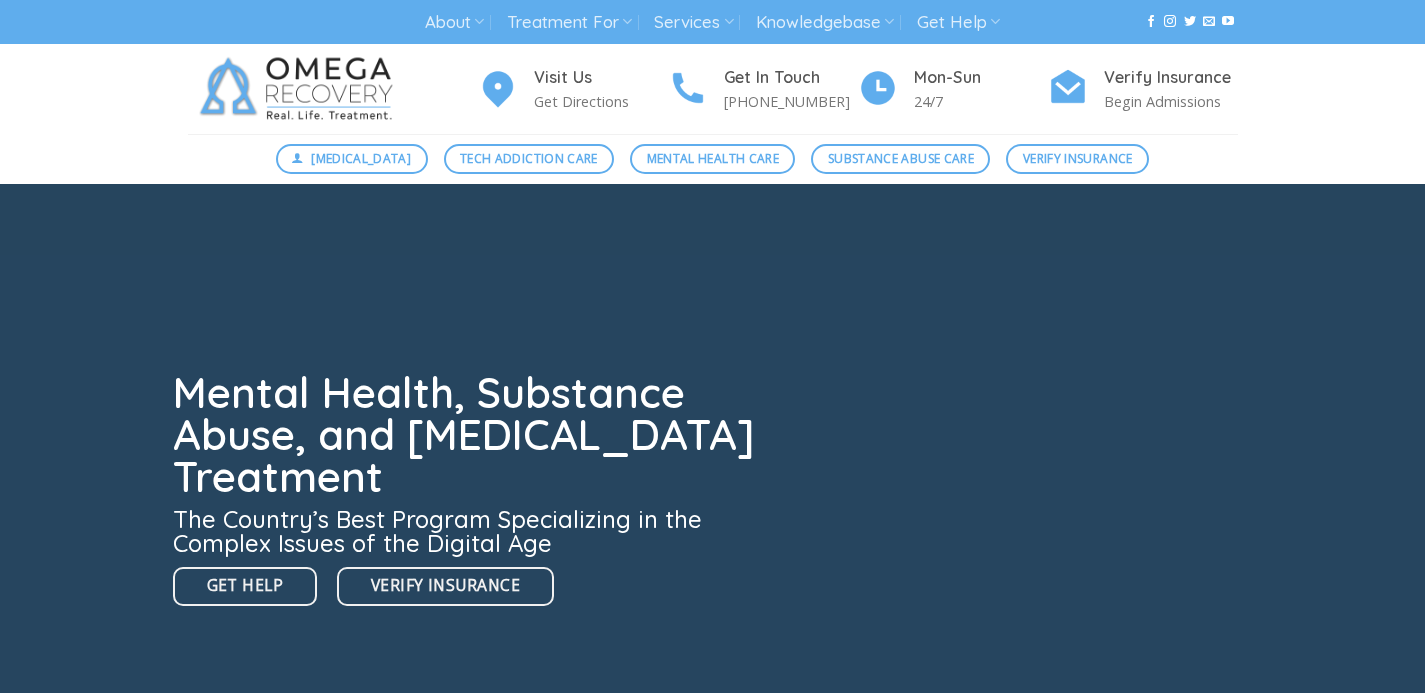 scroll, scrollTop: 0, scrollLeft: 0, axis: both 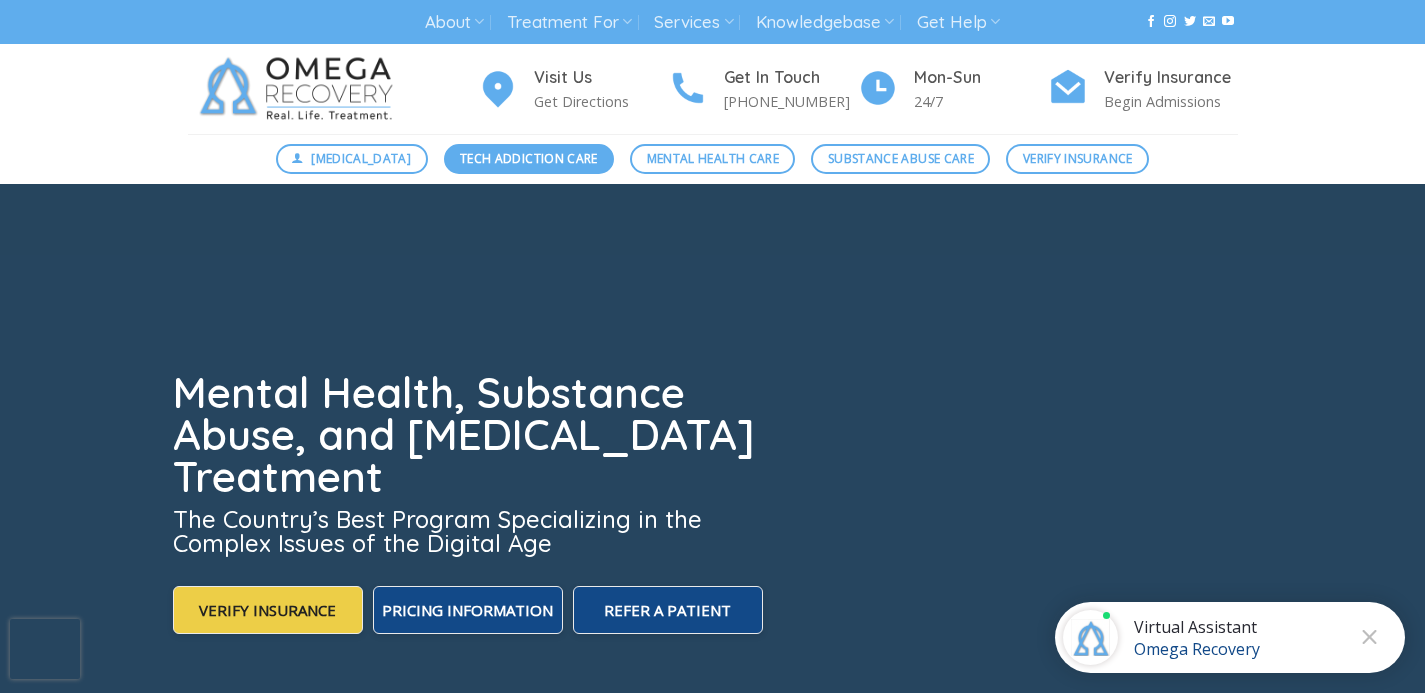 click on "Tech Addiction Care" at bounding box center (529, 158) 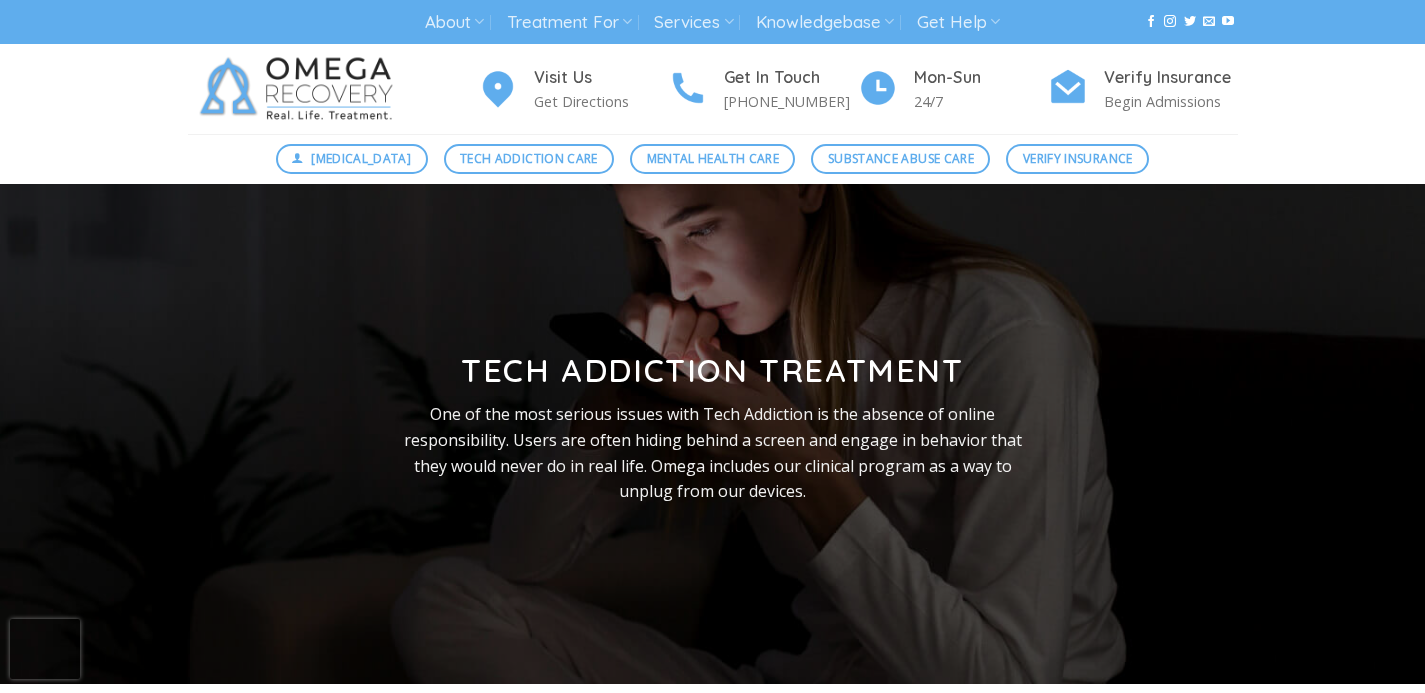 scroll, scrollTop: 0, scrollLeft: 0, axis: both 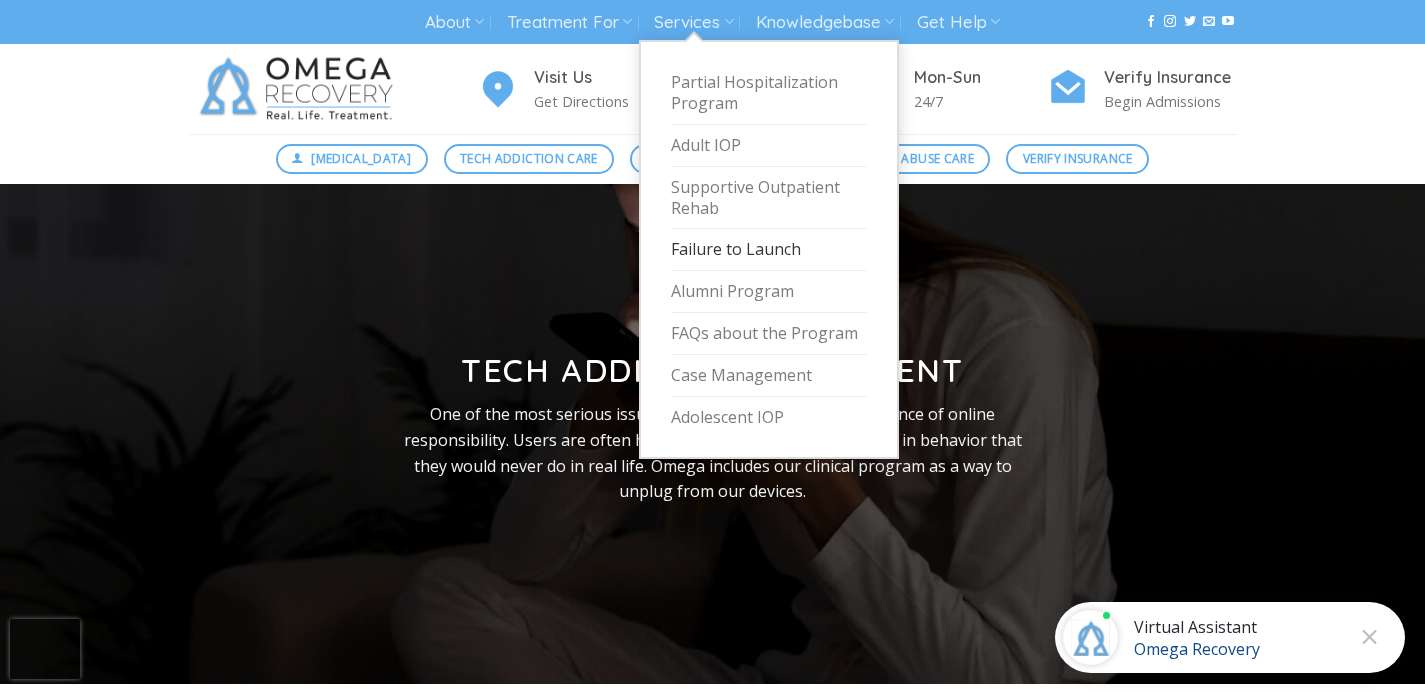 click on "Failure to Launch" at bounding box center (769, 250) 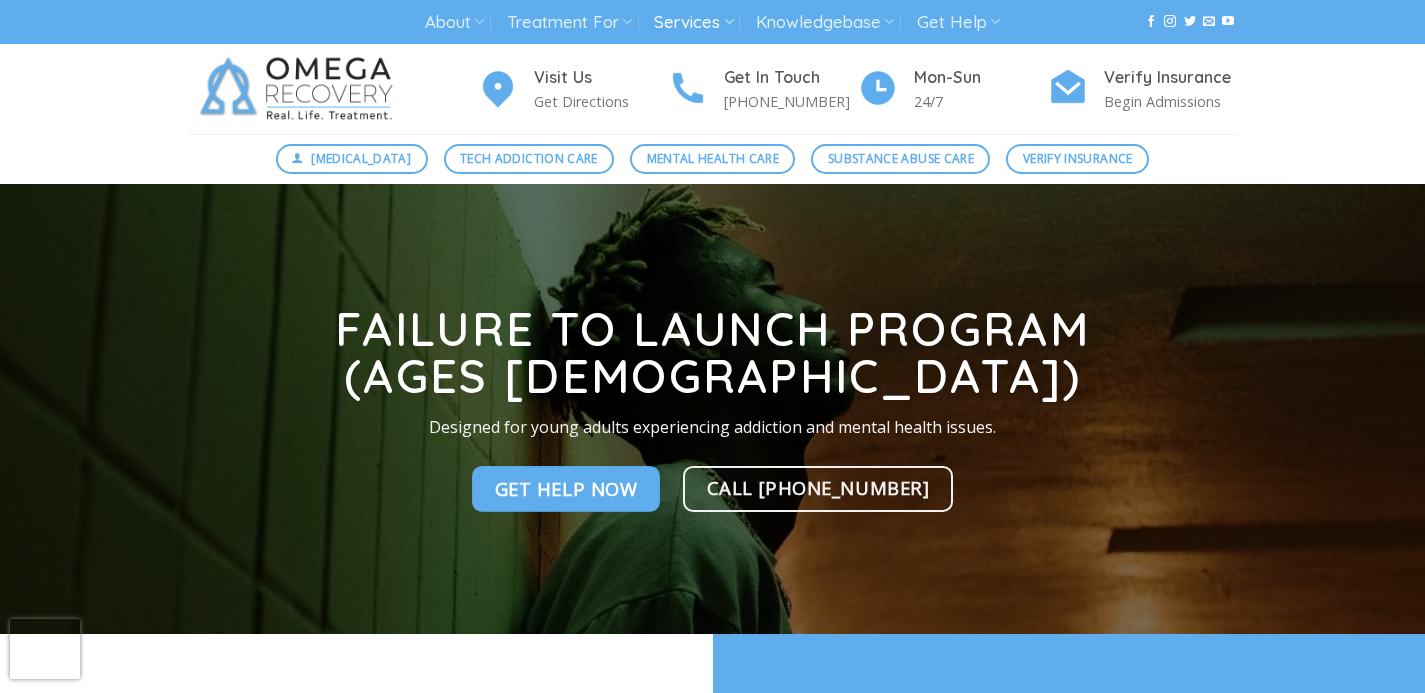 scroll, scrollTop: 0, scrollLeft: 0, axis: both 